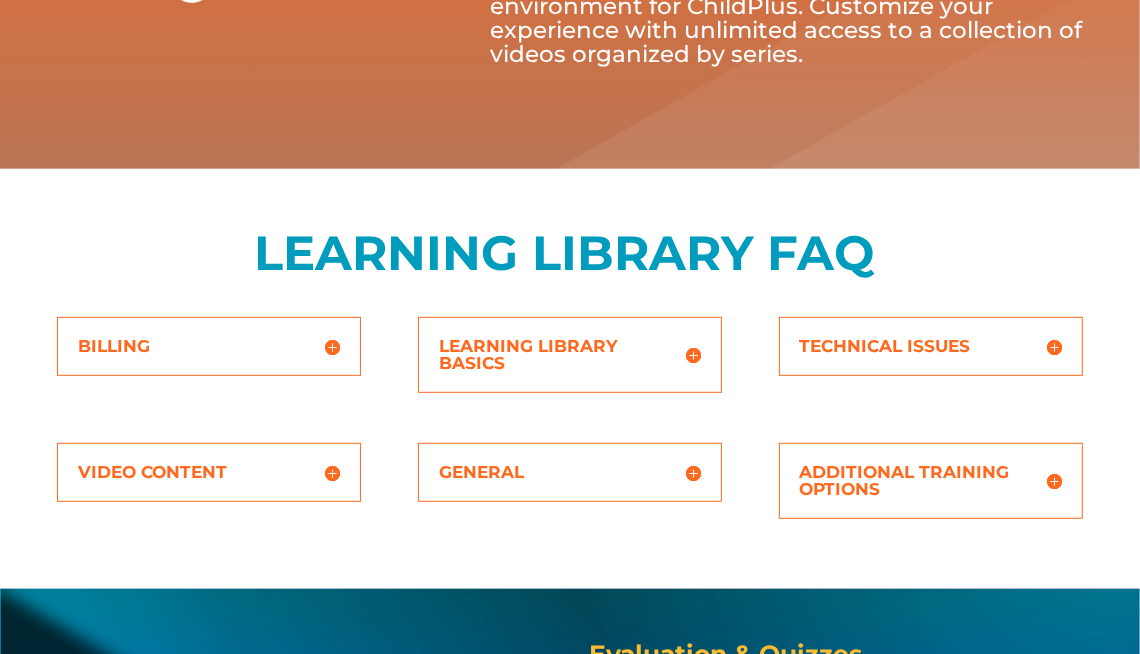 scroll, scrollTop: 560, scrollLeft: 0, axis: vertical 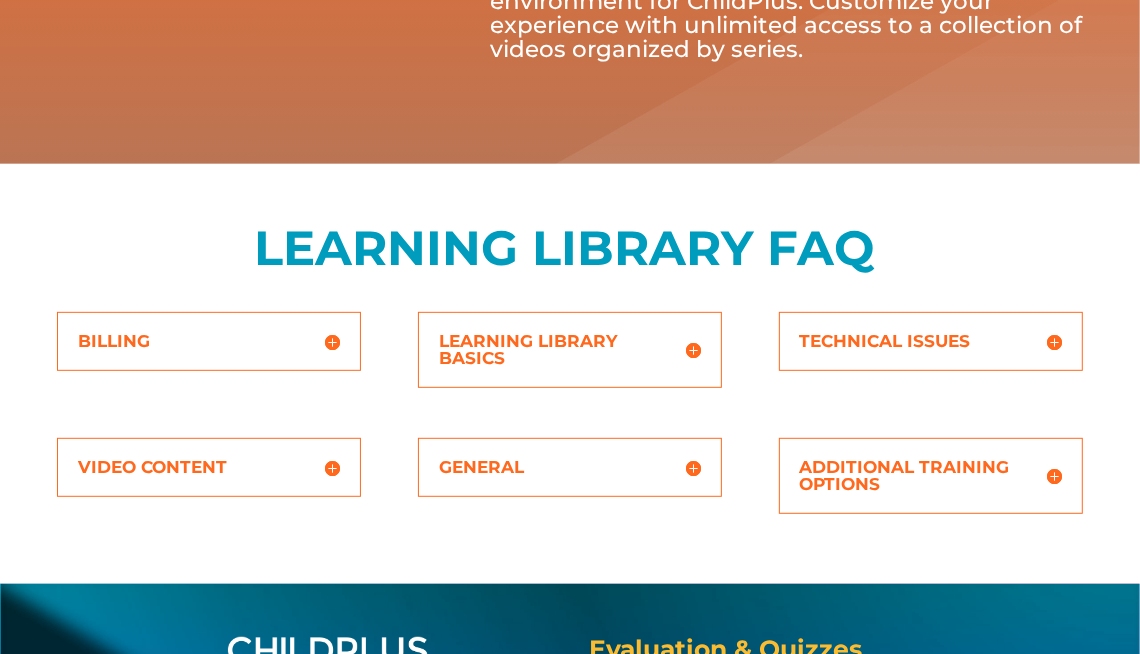 click on "Learning Library Basics" at bounding box center [570, 350] 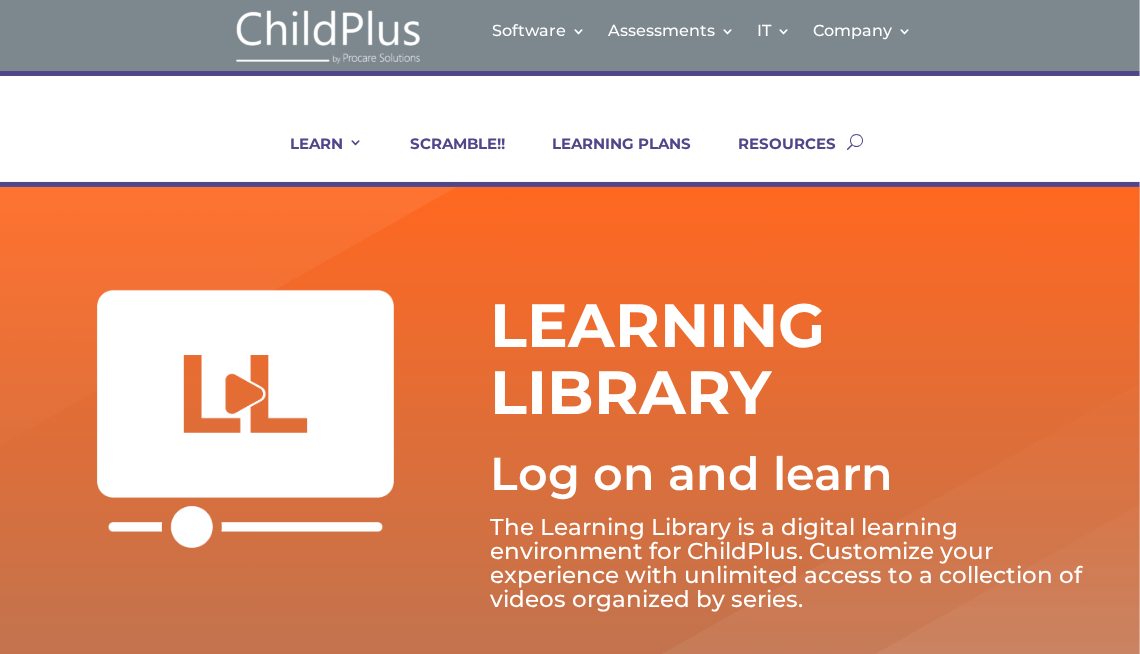 scroll, scrollTop: 0, scrollLeft: 0, axis: both 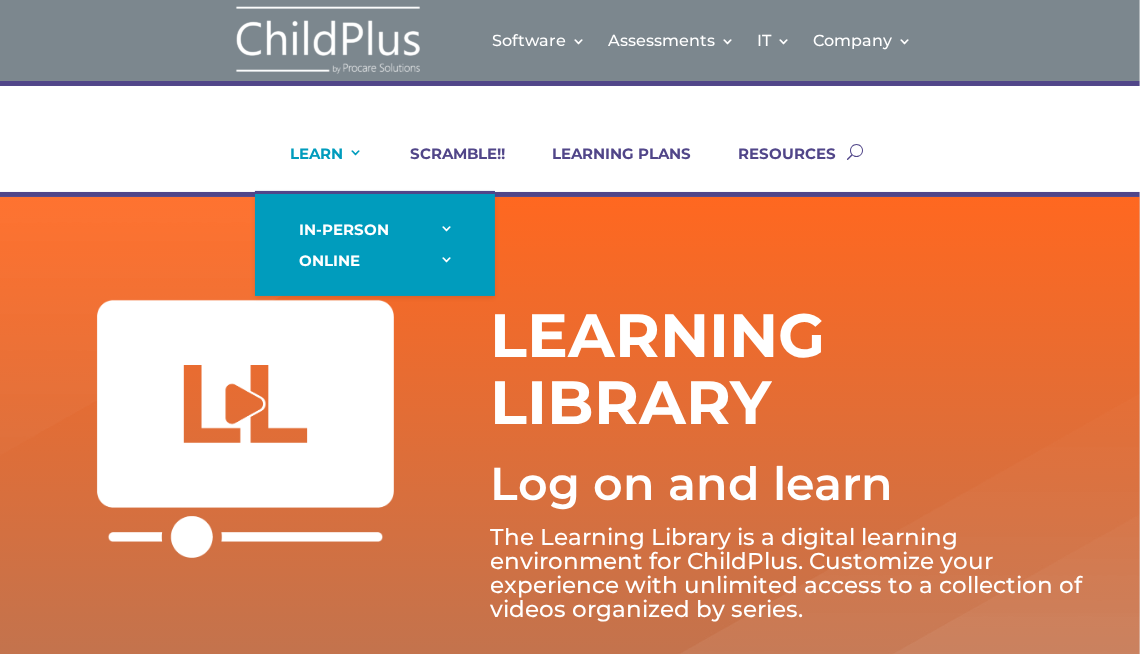 click on "LEARN" at bounding box center [315, 168] 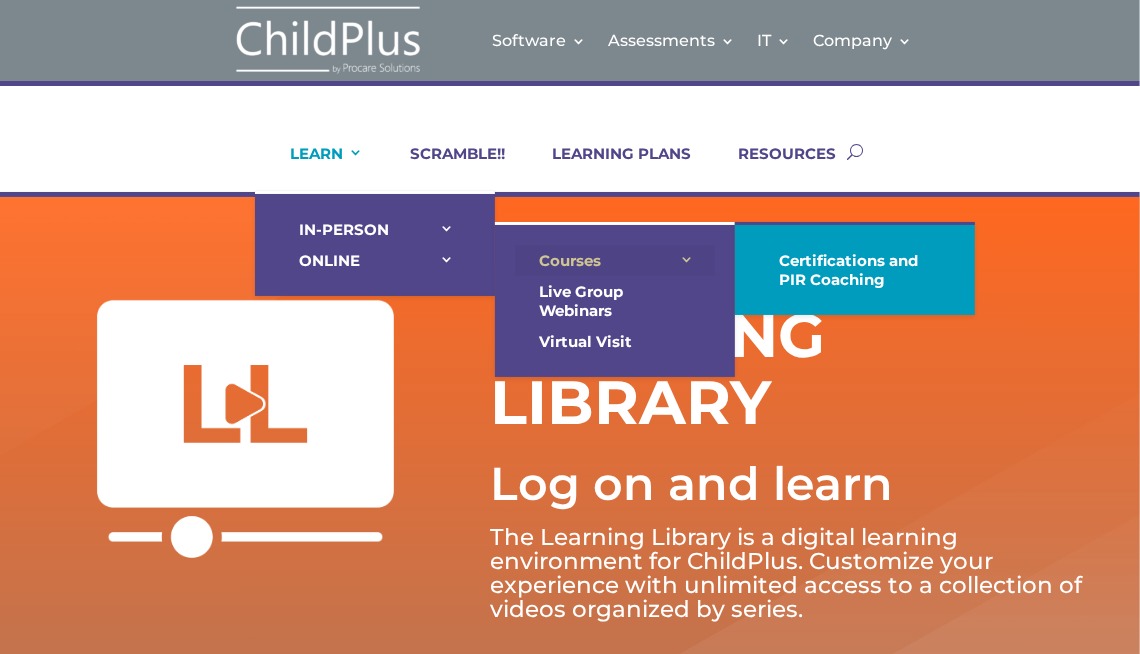 click on "Courses" at bounding box center (615, 260) 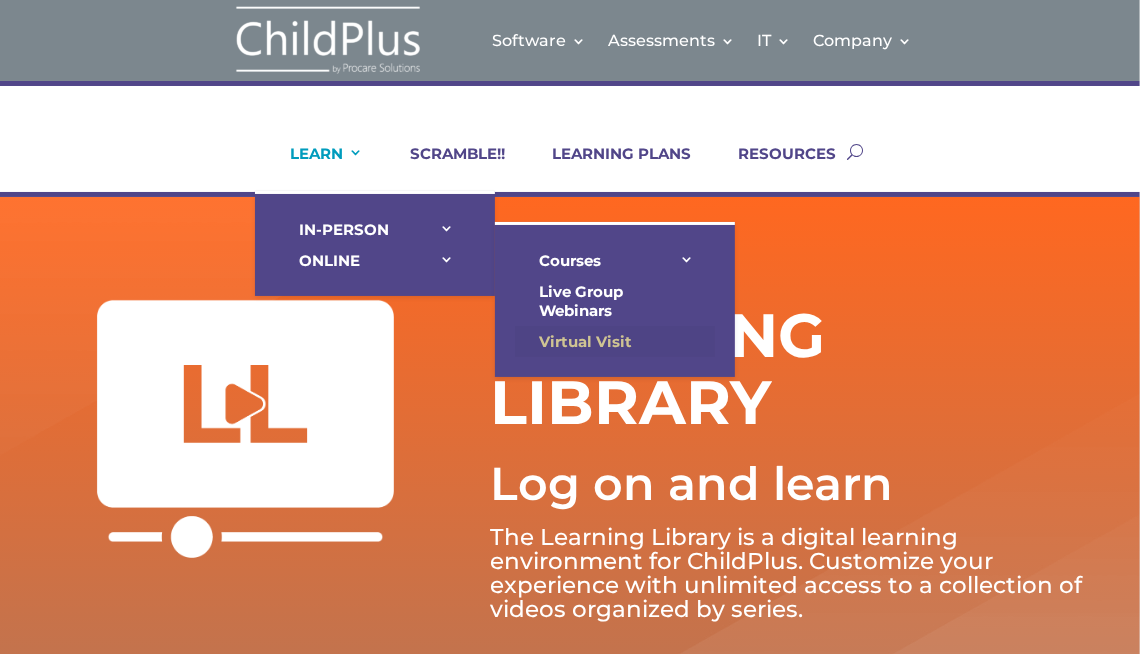 click on "Virtual Visit" at bounding box center [615, 341] 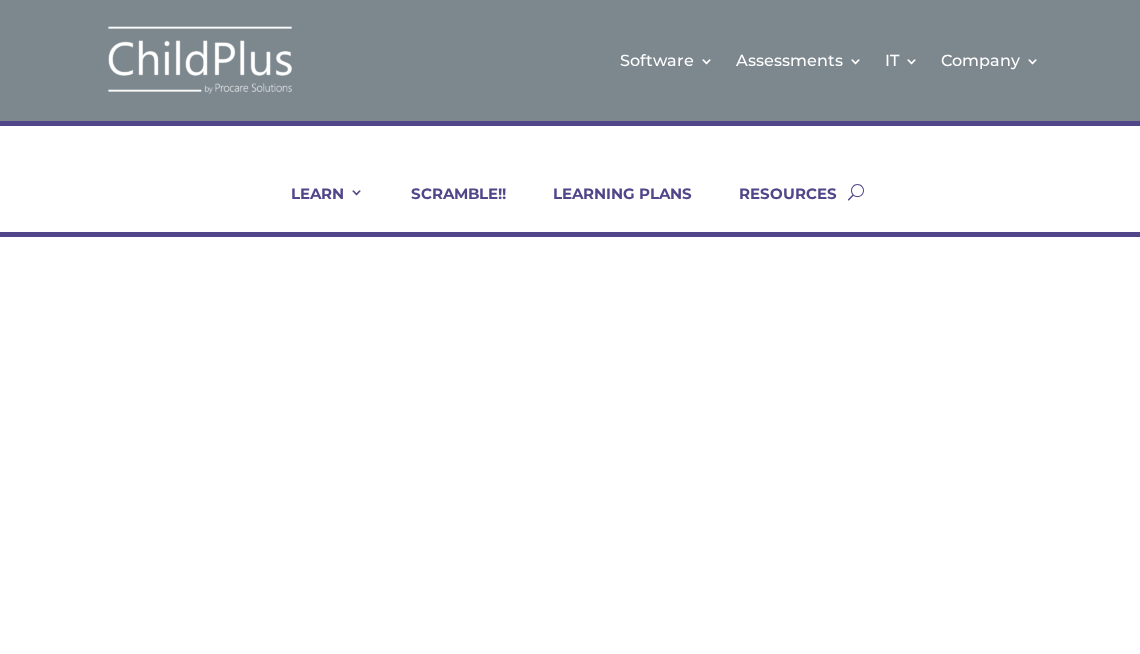 scroll, scrollTop: 0, scrollLeft: 0, axis: both 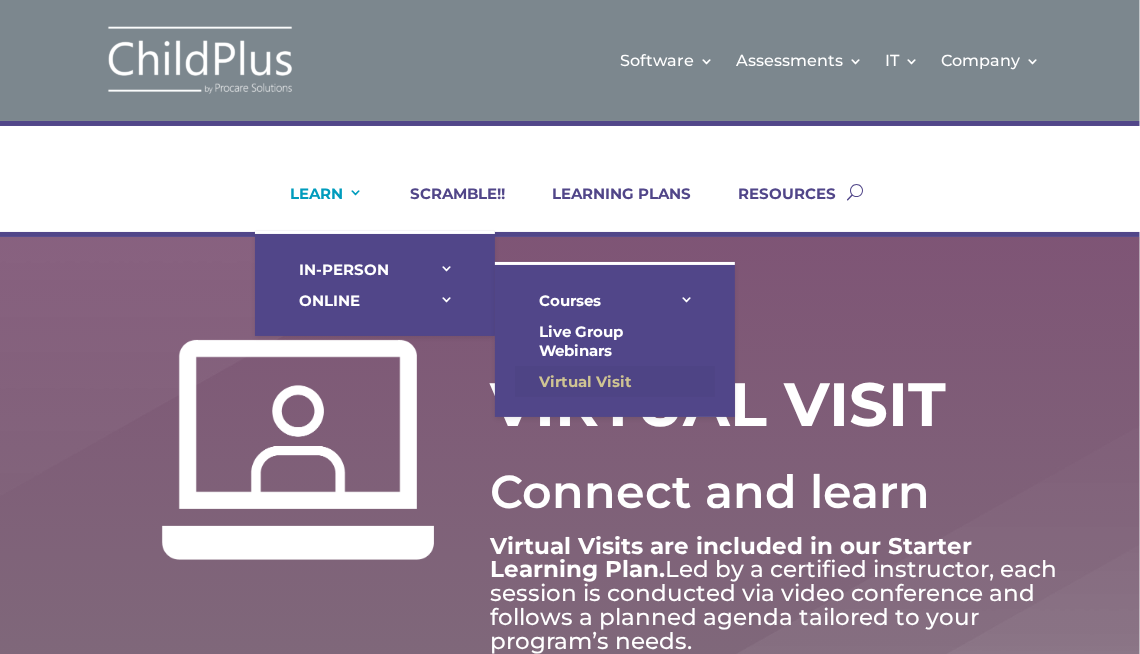 click on "Virtual Visit" at bounding box center [615, 381] 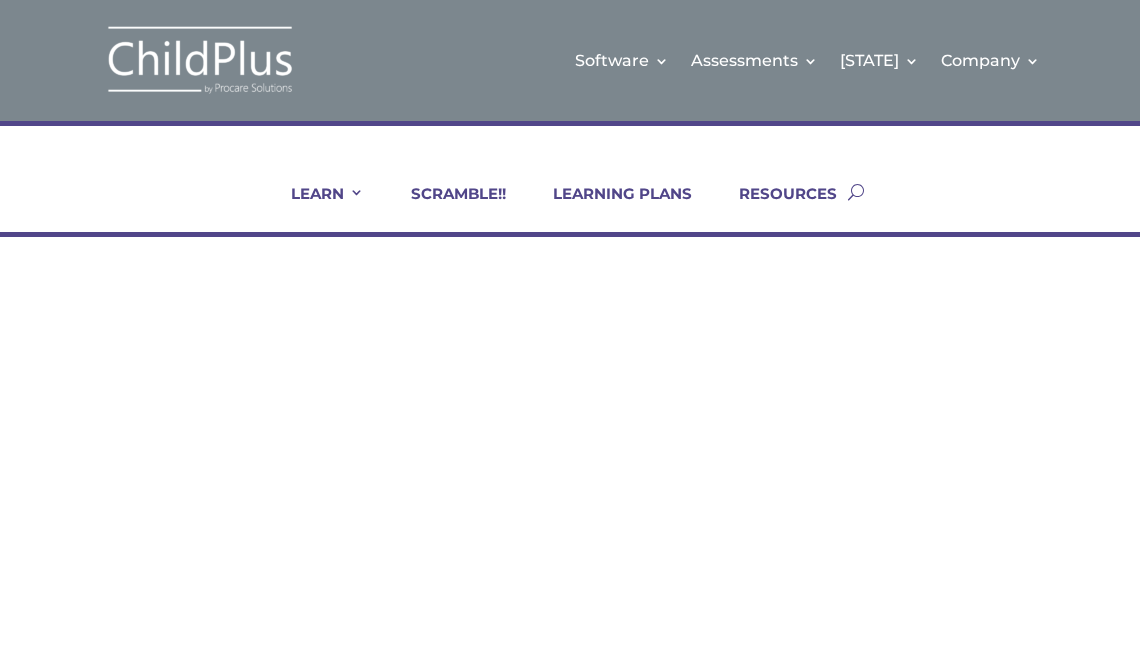 scroll, scrollTop: 0, scrollLeft: 0, axis: both 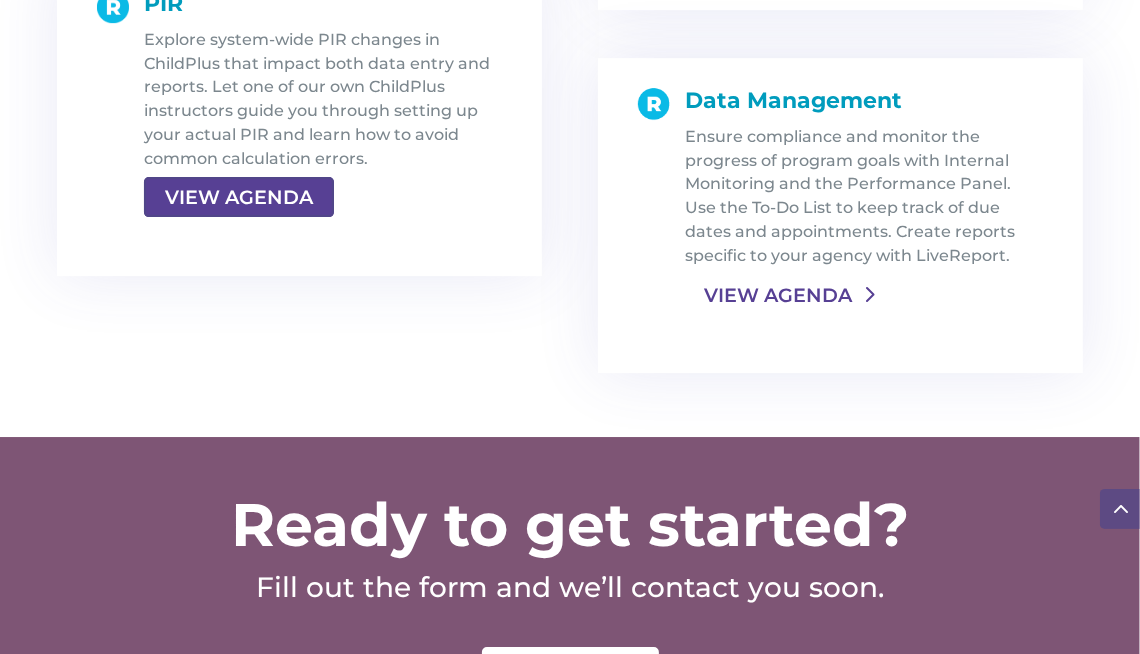click on "VIEW AGENDA" at bounding box center [778, 295] 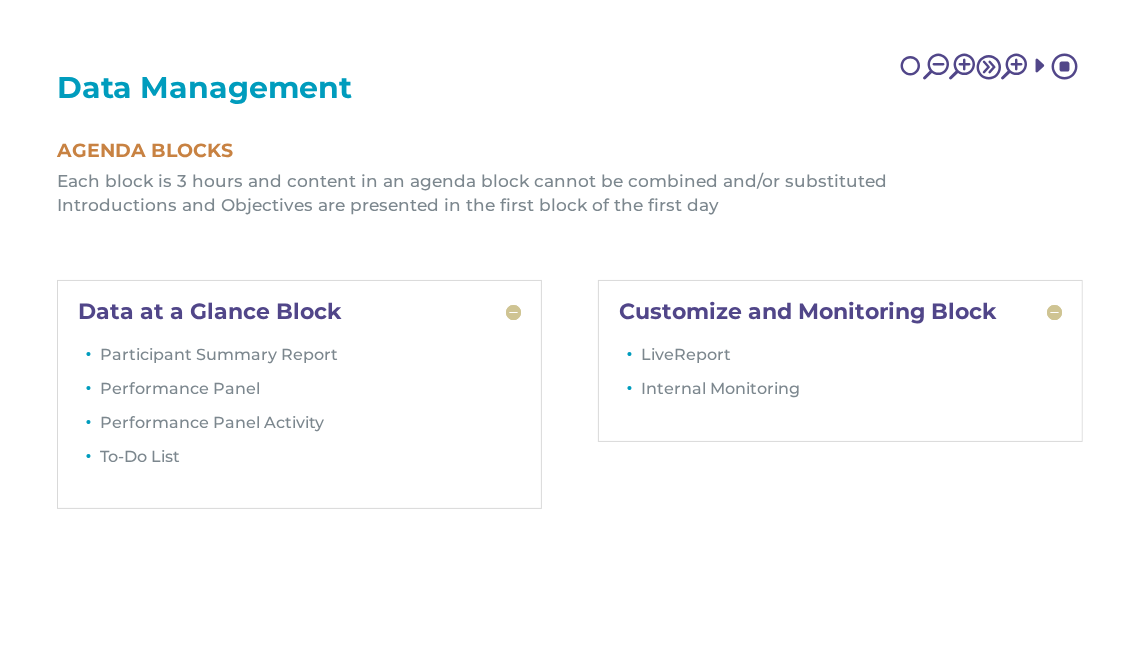 scroll, scrollTop: 4657, scrollLeft: 0, axis: vertical 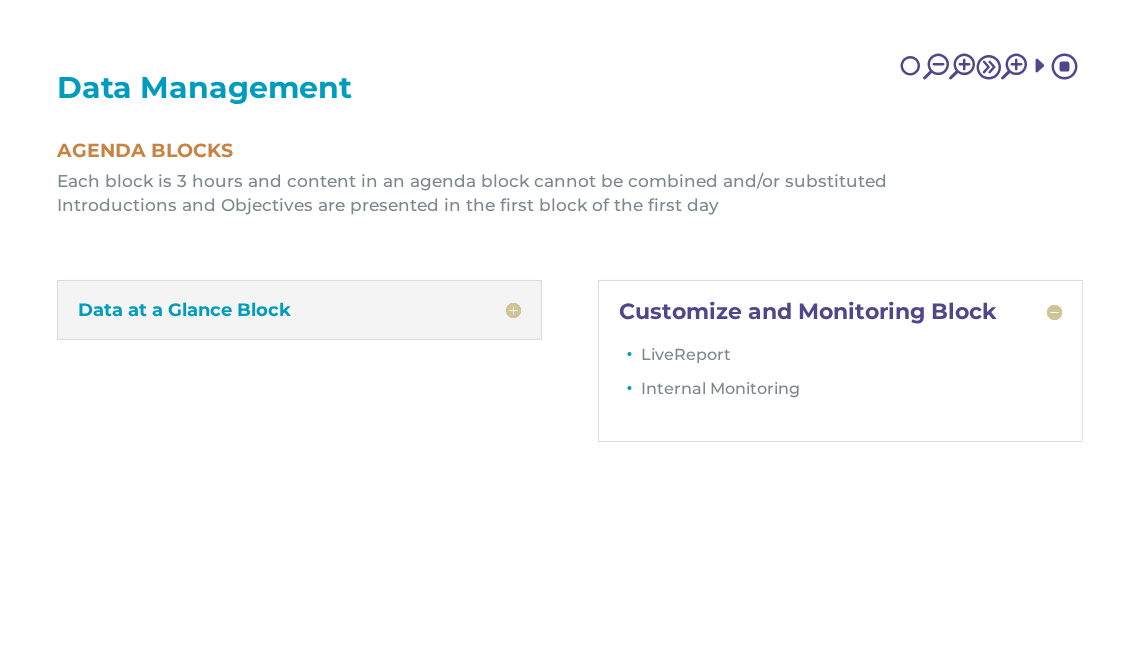 click on "Data at a Glance Block" at bounding box center (299, 310) 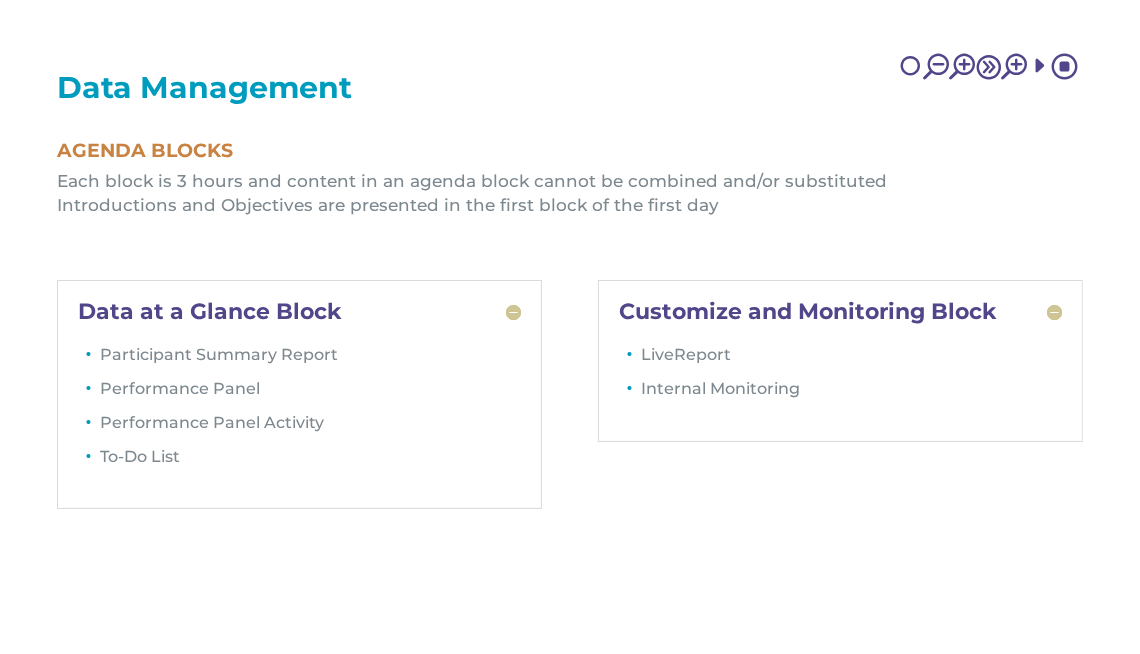 scroll, scrollTop: 3776, scrollLeft: 0, axis: vertical 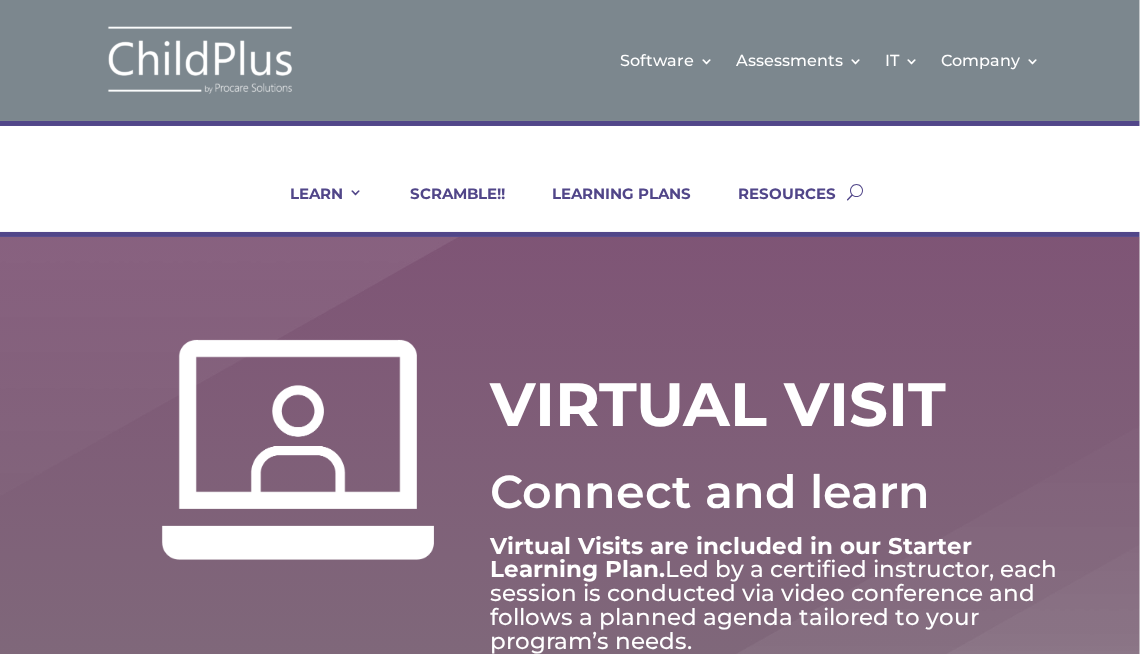 click at bounding box center (200, 60) 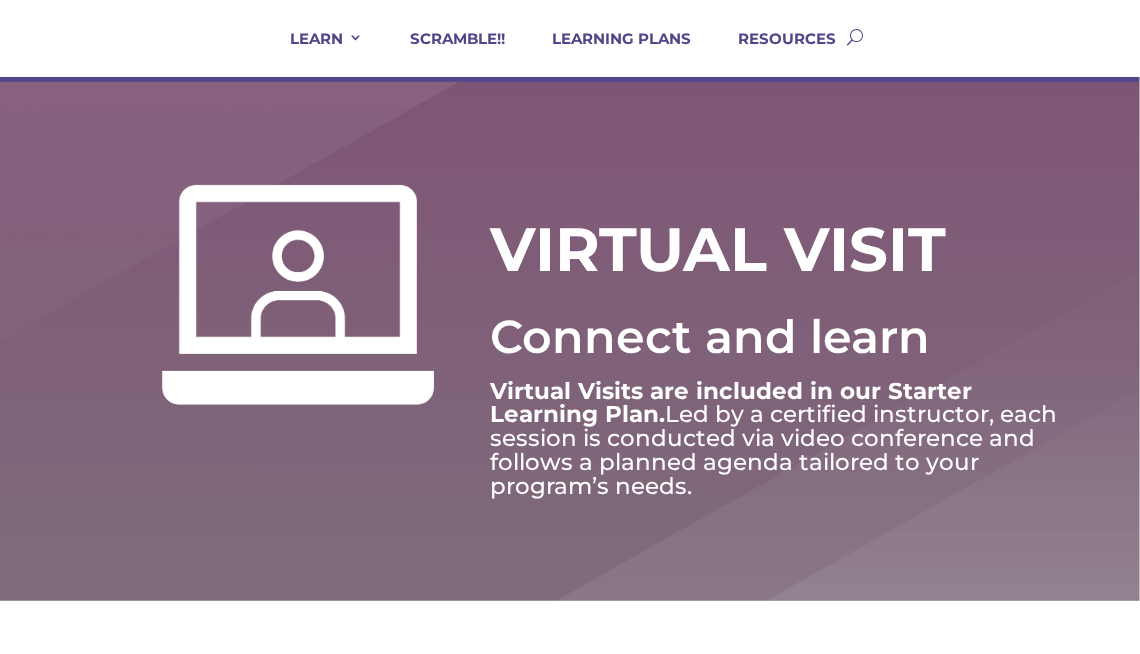 scroll, scrollTop: 0, scrollLeft: 0, axis: both 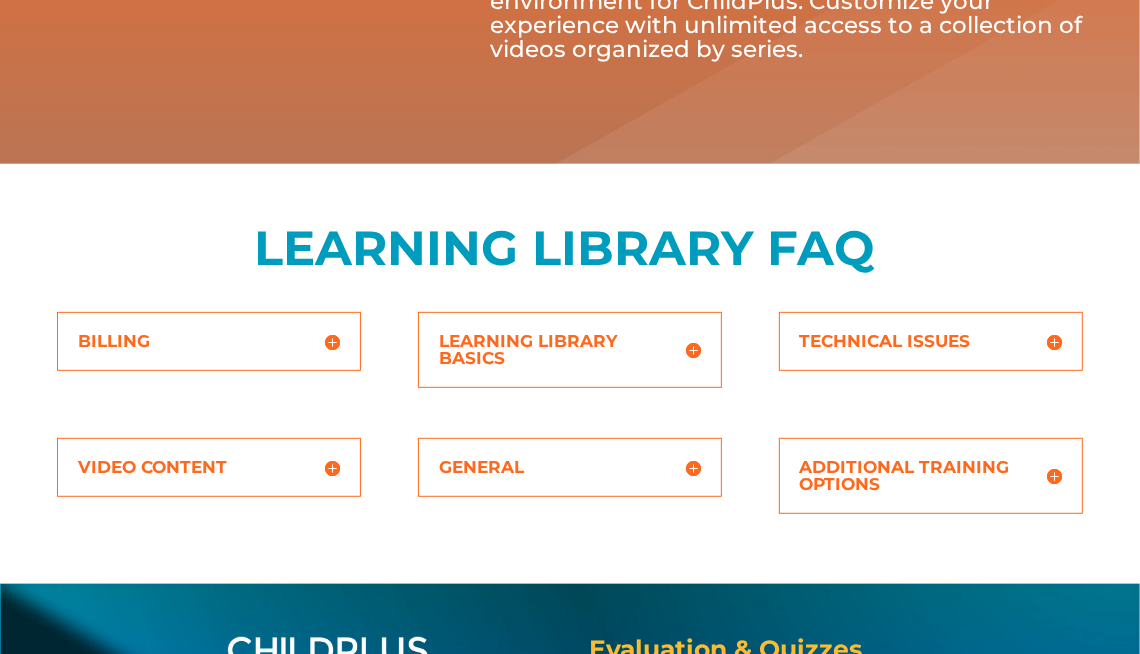 click on "Additional Training Options" at bounding box center (931, 476) 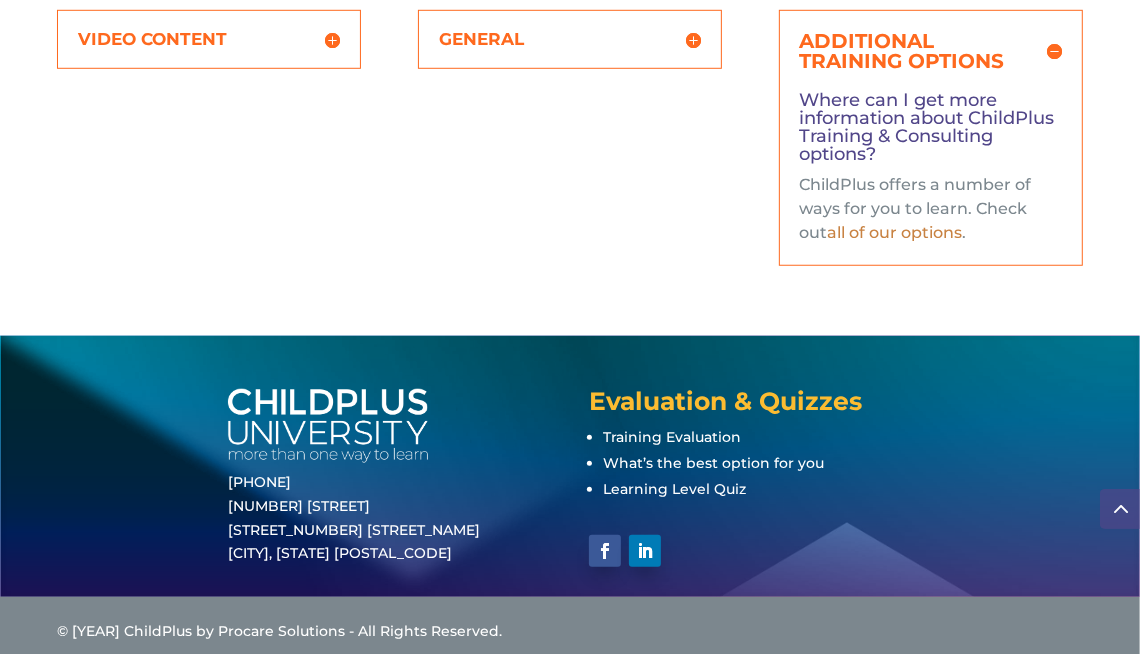 scroll, scrollTop: 999, scrollLeft: 0, axis: vertical 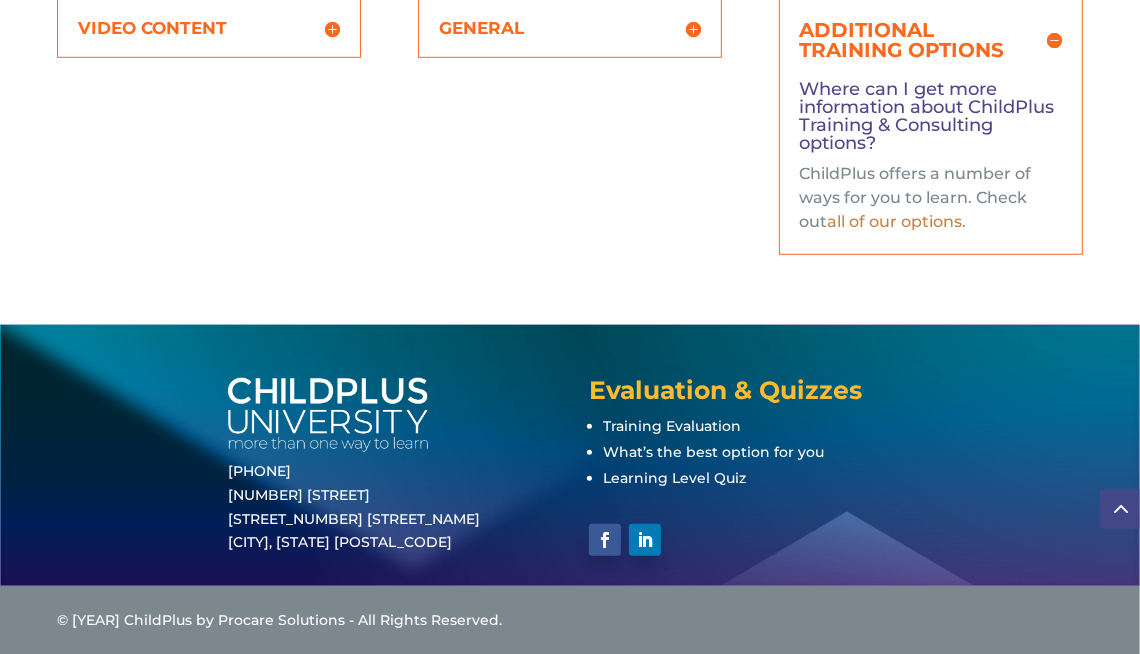 click on "all of our options" at bounding box center [895, 221] 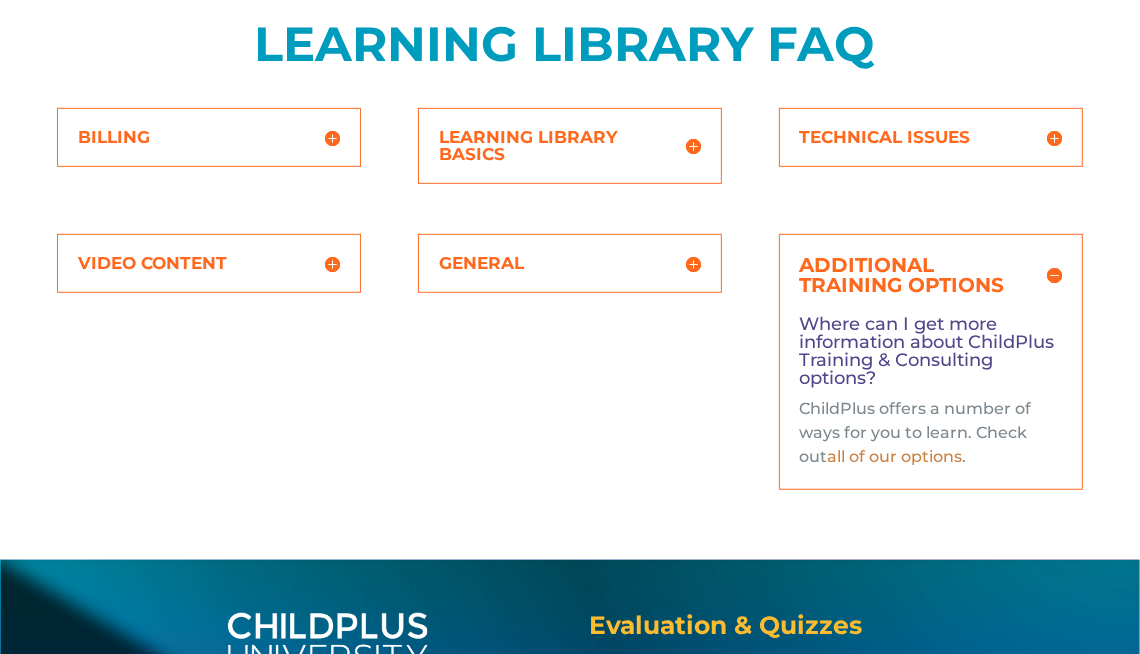 scroll, scrollTop: 758, scrollLeft: 0, axis: vertical 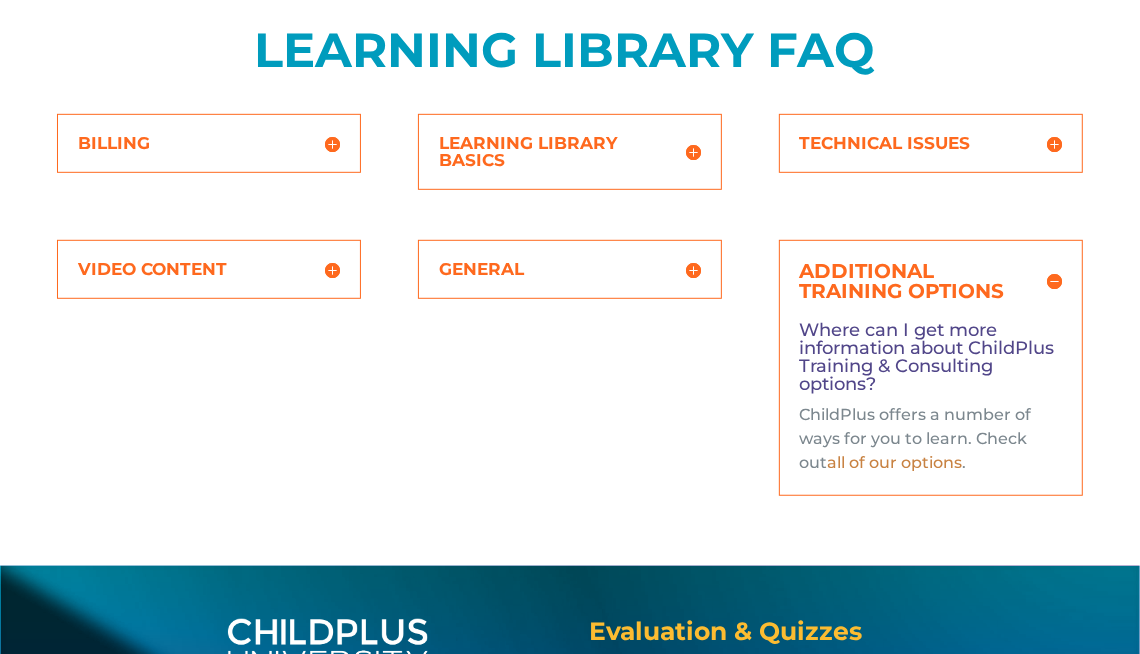 click on "VIDEO CONTENT
How often are videos added?
Free content is added weekly. Instructional videos are added or updated to correspond with changes in ChildPlus features and functionality." at bounding box center (209, 269) 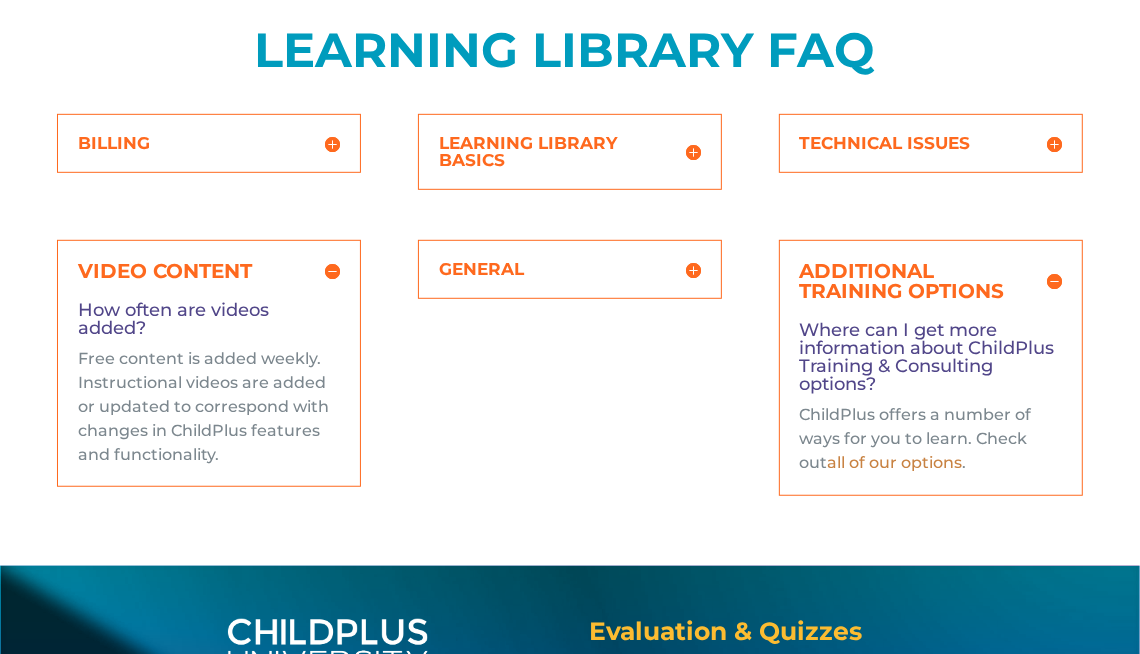 click on "How often are videos added?" at bounding box center (209, 324) 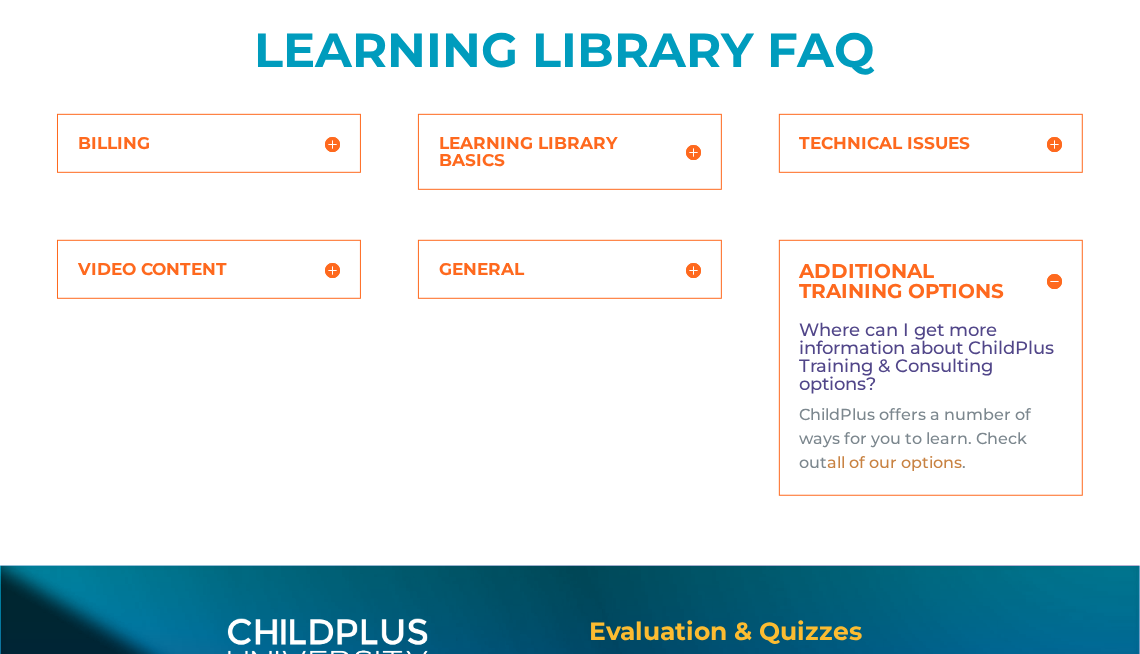 click on "VIDEO CONTENT" at bounding box center [209, 269] 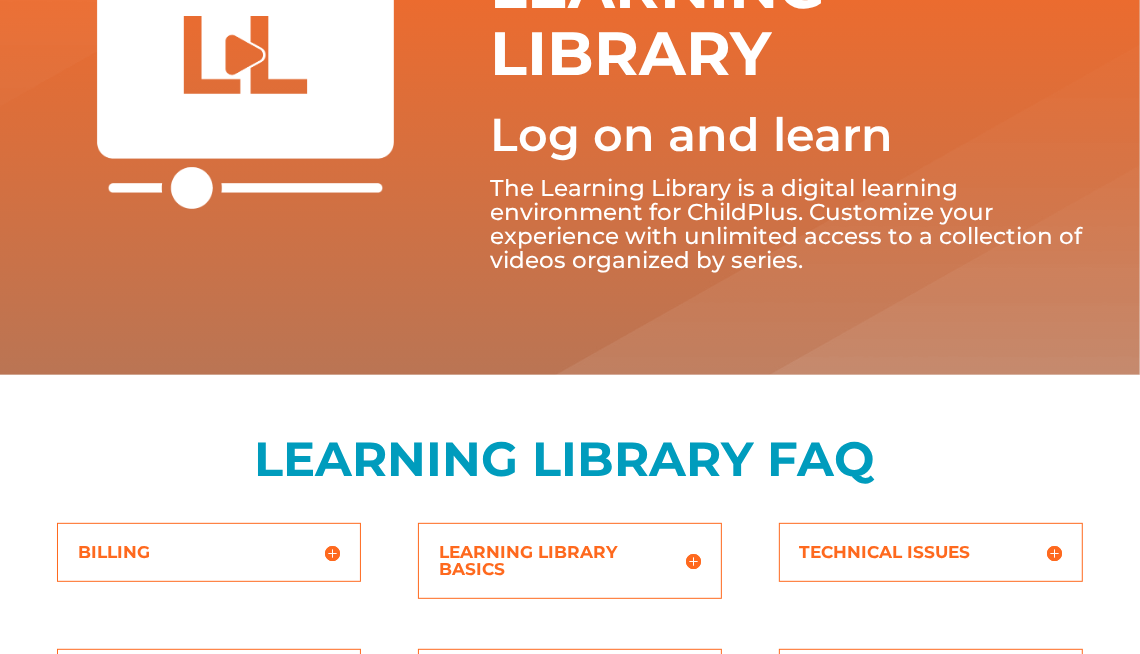 scroll, scrollTop: 278, scrollLeft: 0, axis: vertical 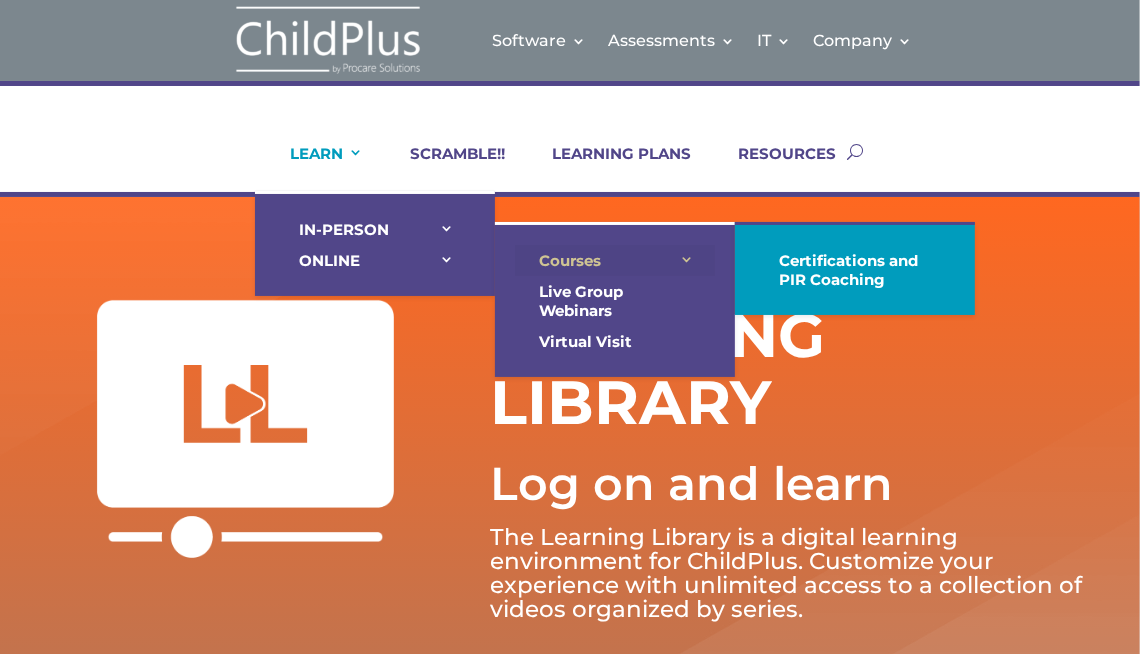 click on "Courses" at bounding box center (615, 260) 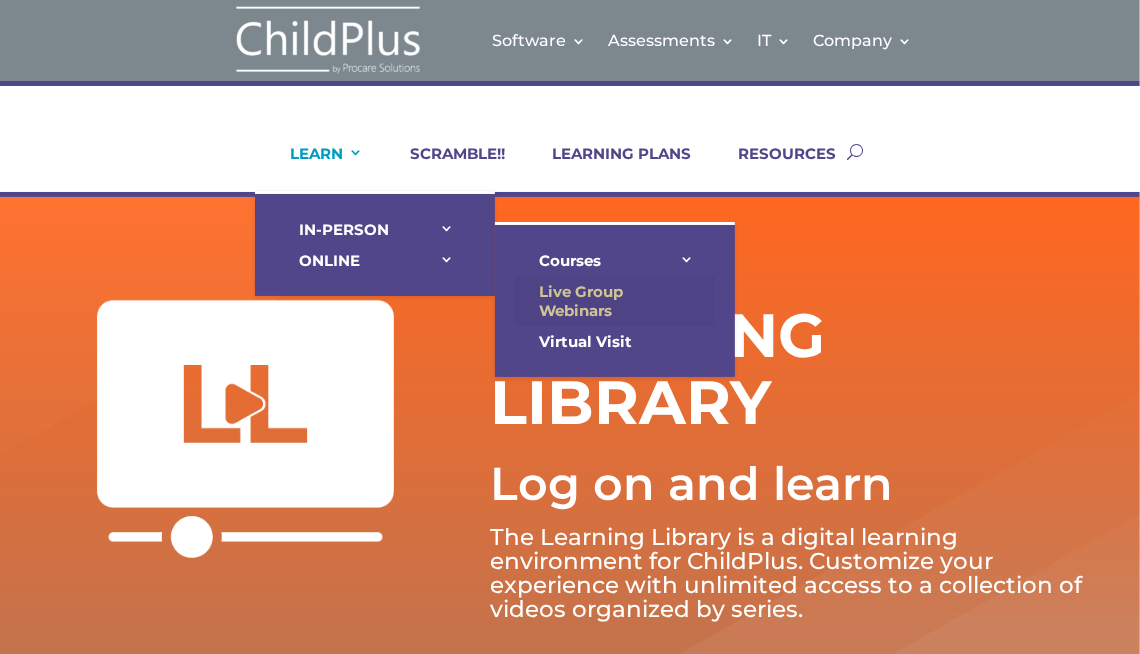 click on "Live Group Webinars" at bounding box center [615, 301] 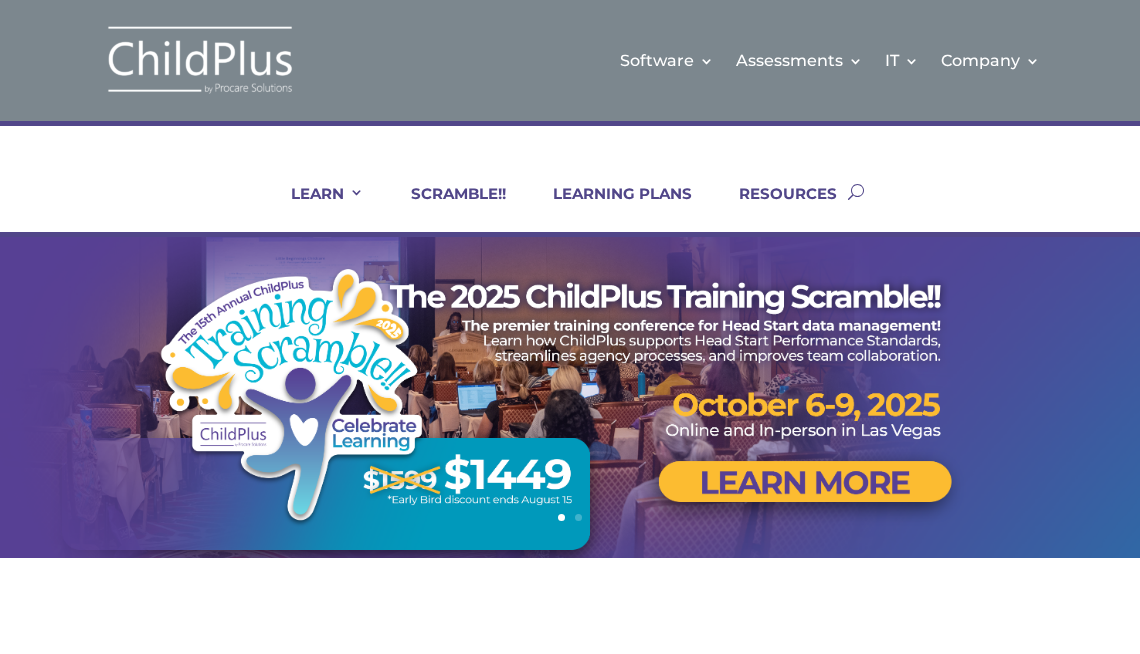 scroll, scrollTop: 0, scrollLeft: 0, axis: both 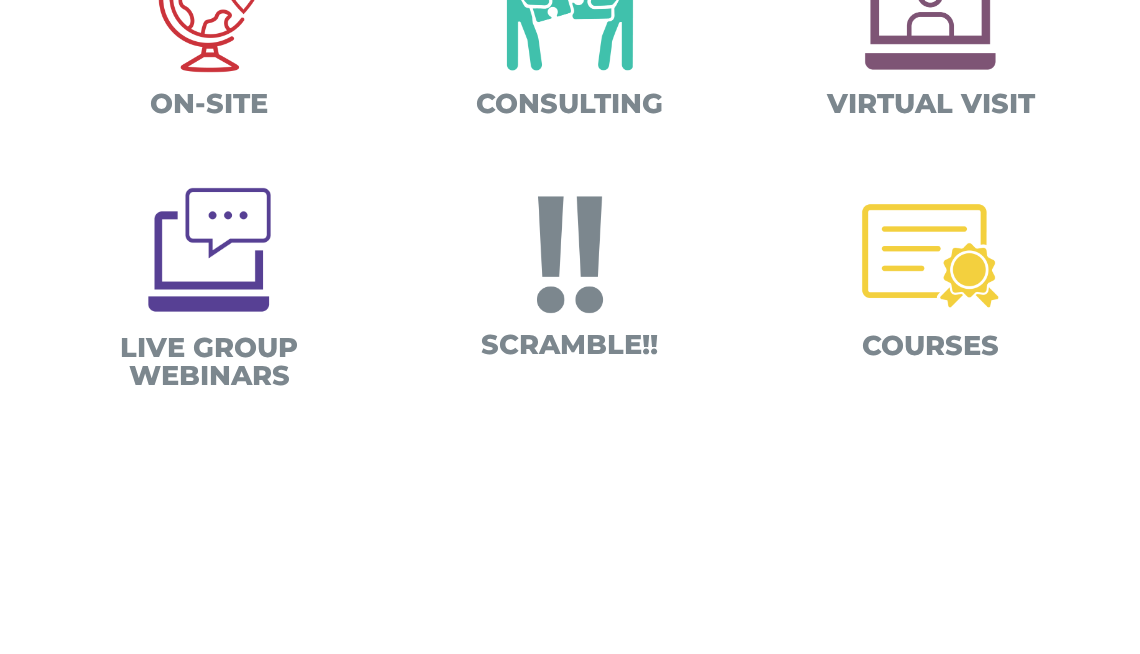 click at bounding box center [930, 255] 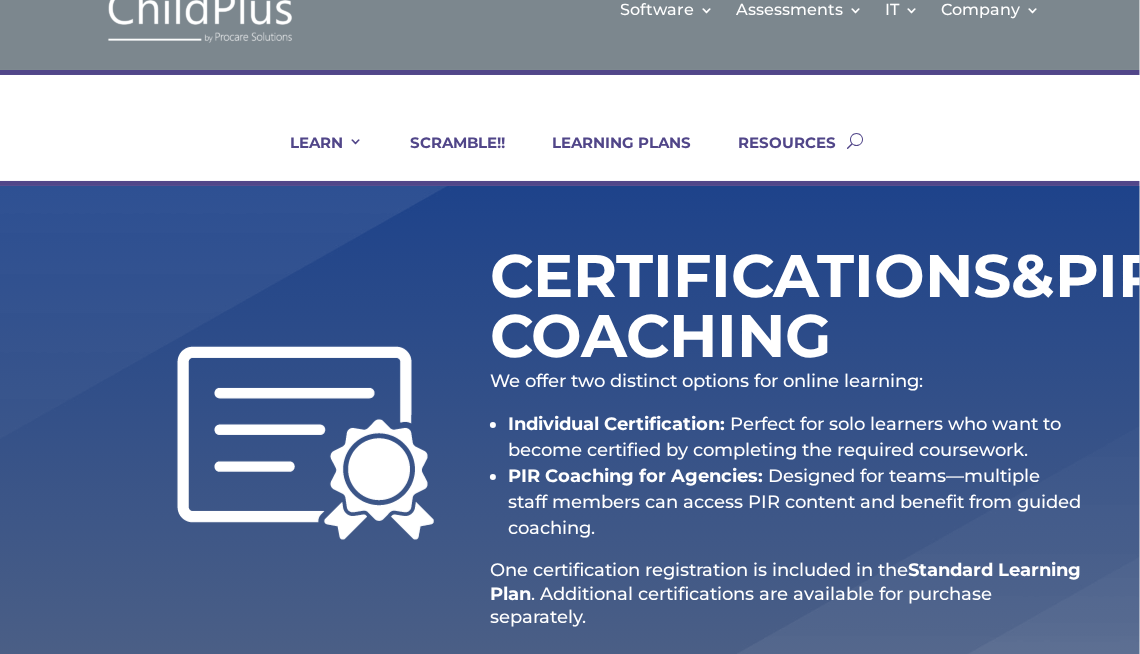 scroll, scrollTop: 0, scrollLeft: 0, axis: both 